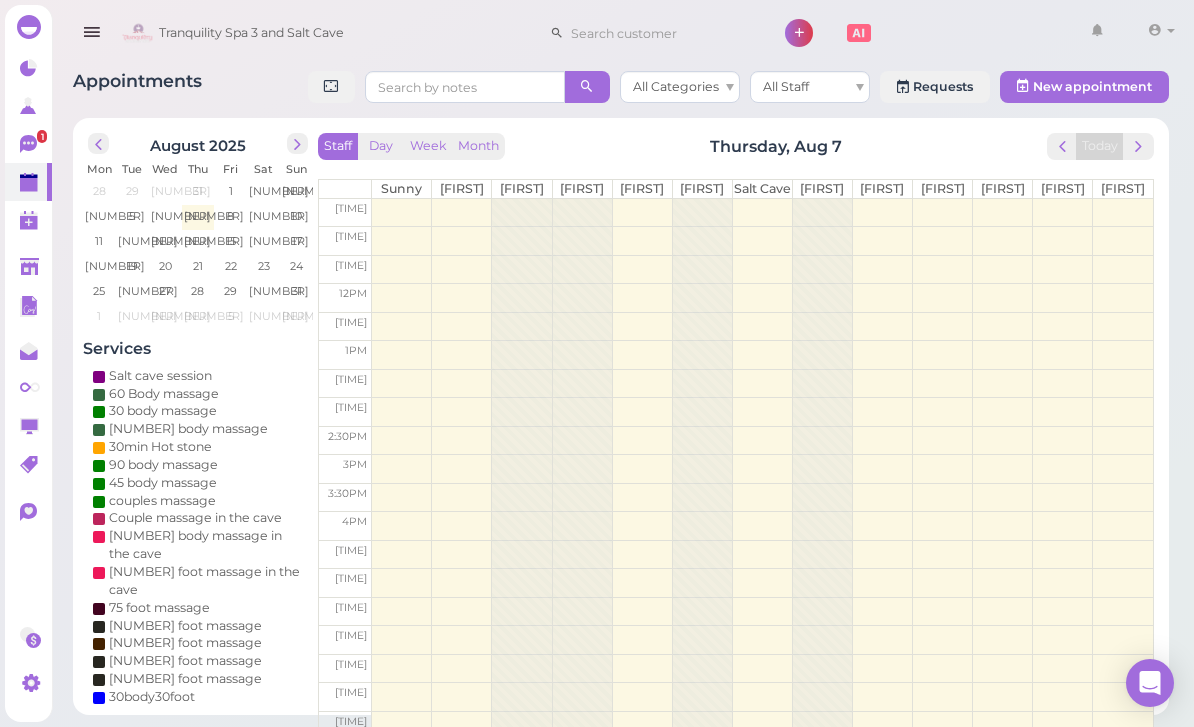 scroll, scrollTop: 0, scrollLeft: 0, axis: both 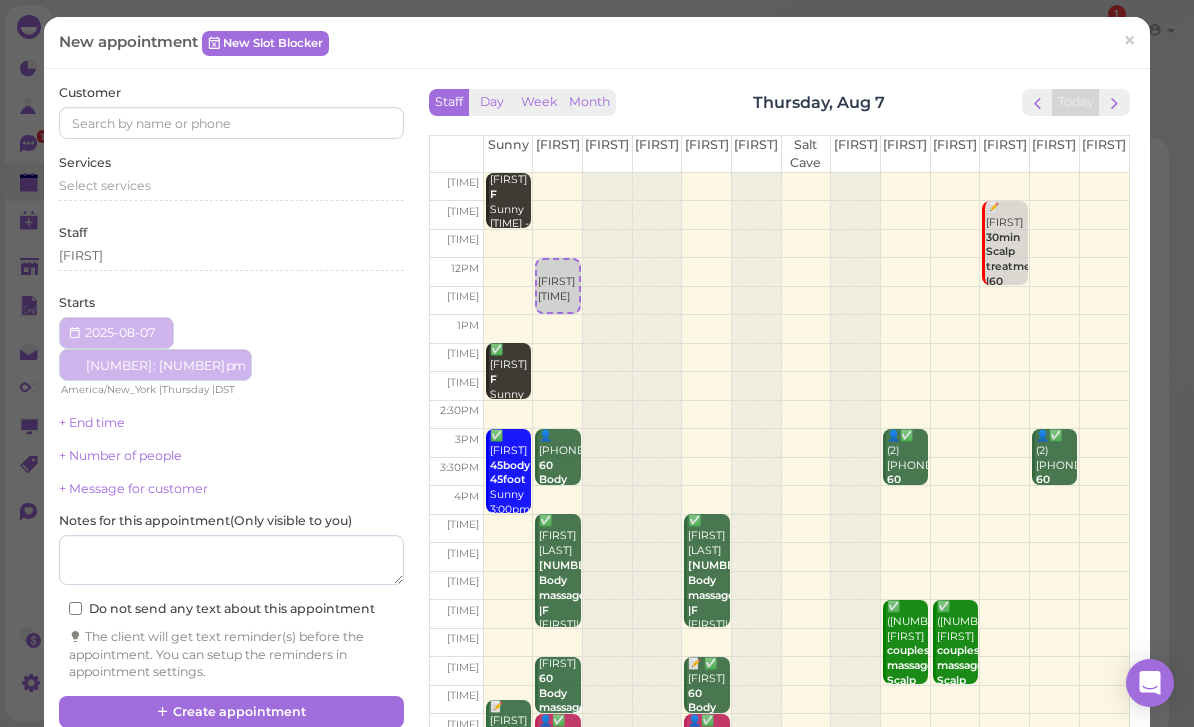 select on "[NUMBER]" 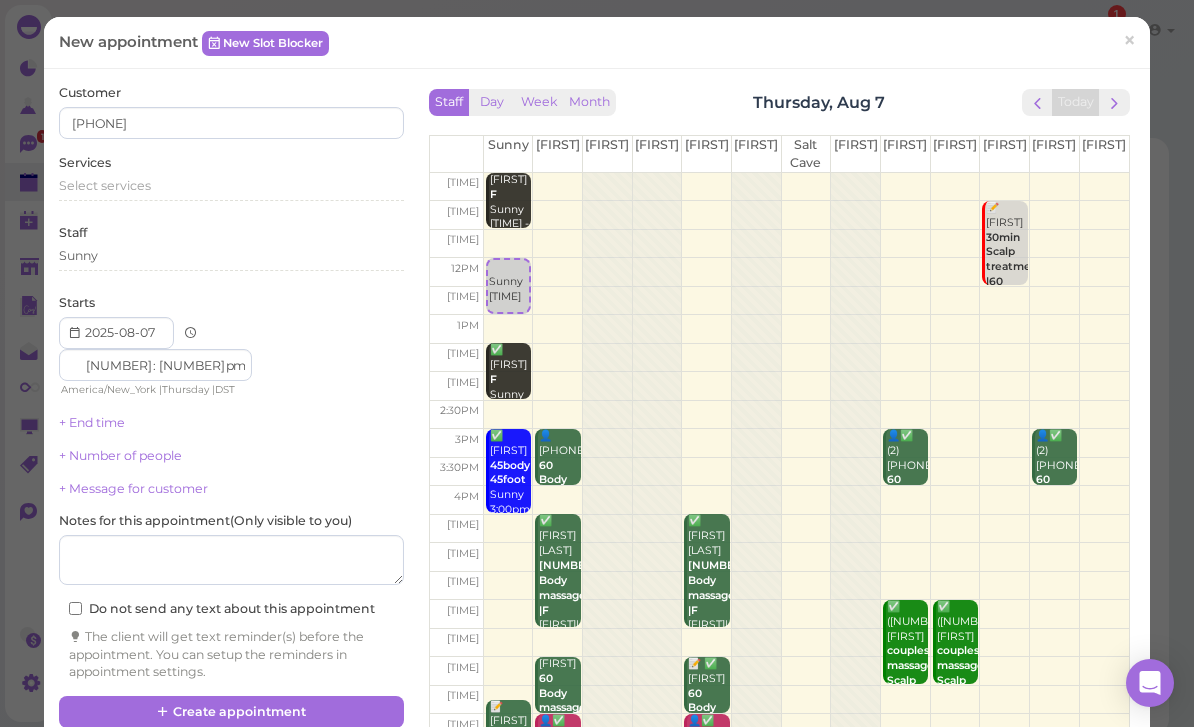 click on "Services
Select services" at bounding box center [231, 181] 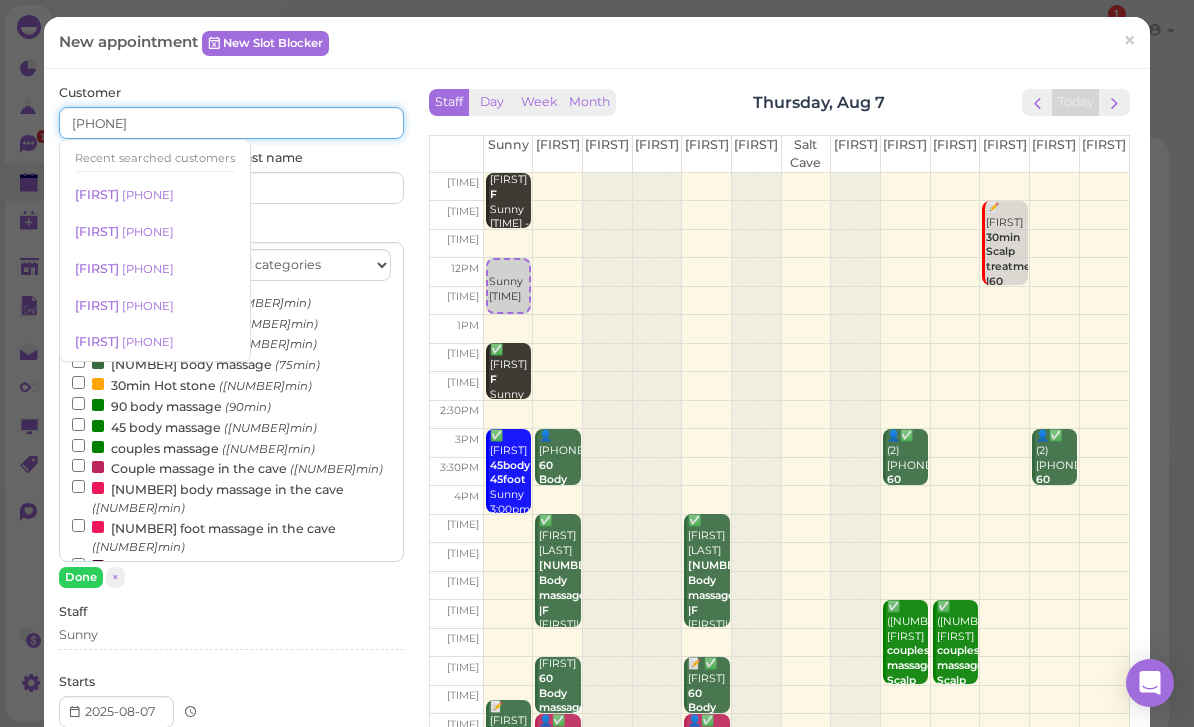 type on "[PHONE]" 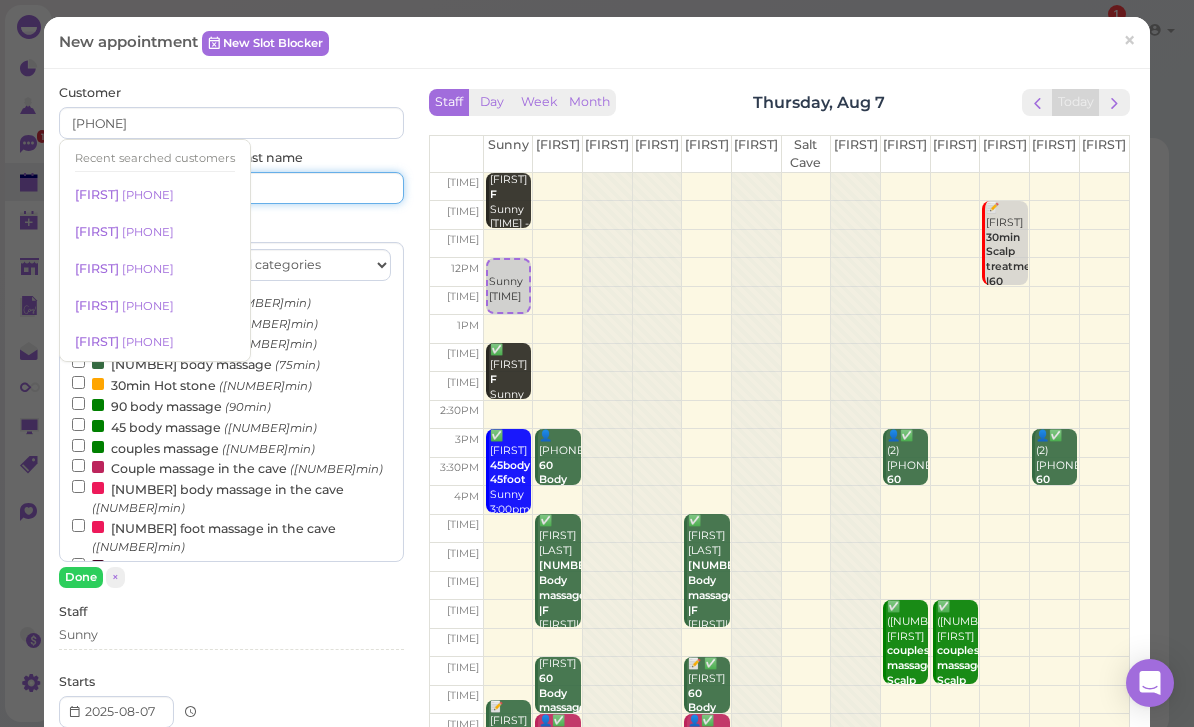 click at bounding box center [321, 188] 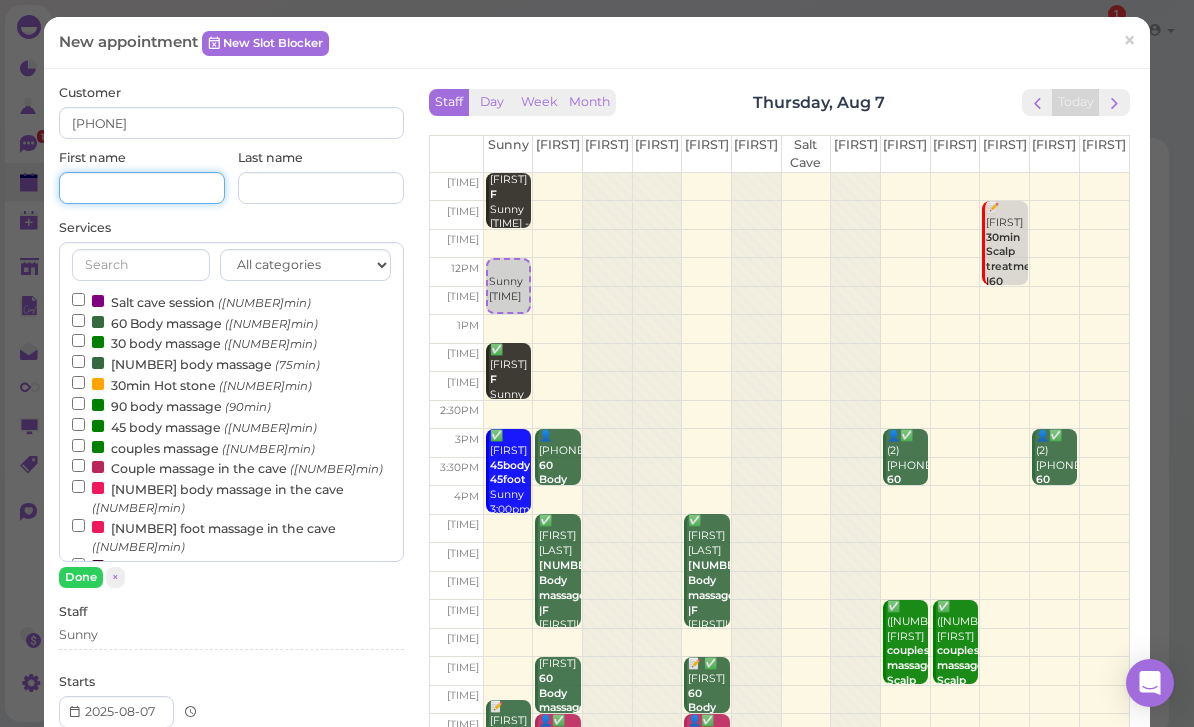 click at bounding box center (142, 188) 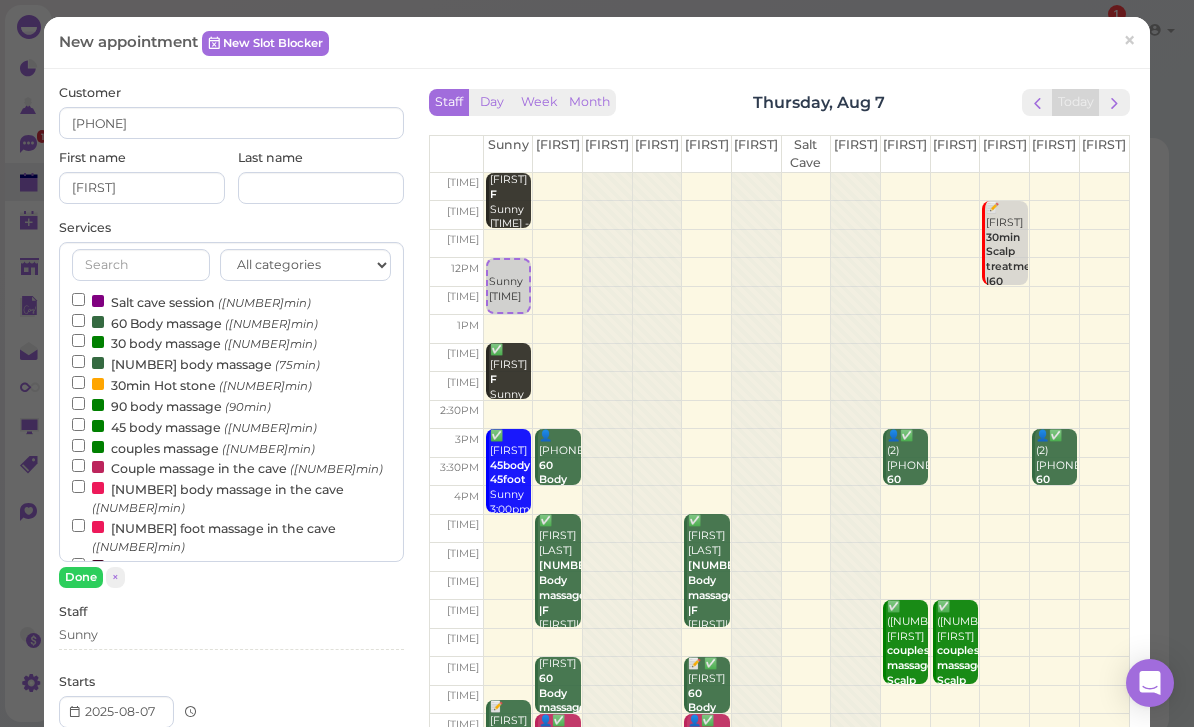 scroll, scrollTop: 0, scrollLeft: 0, axis: both 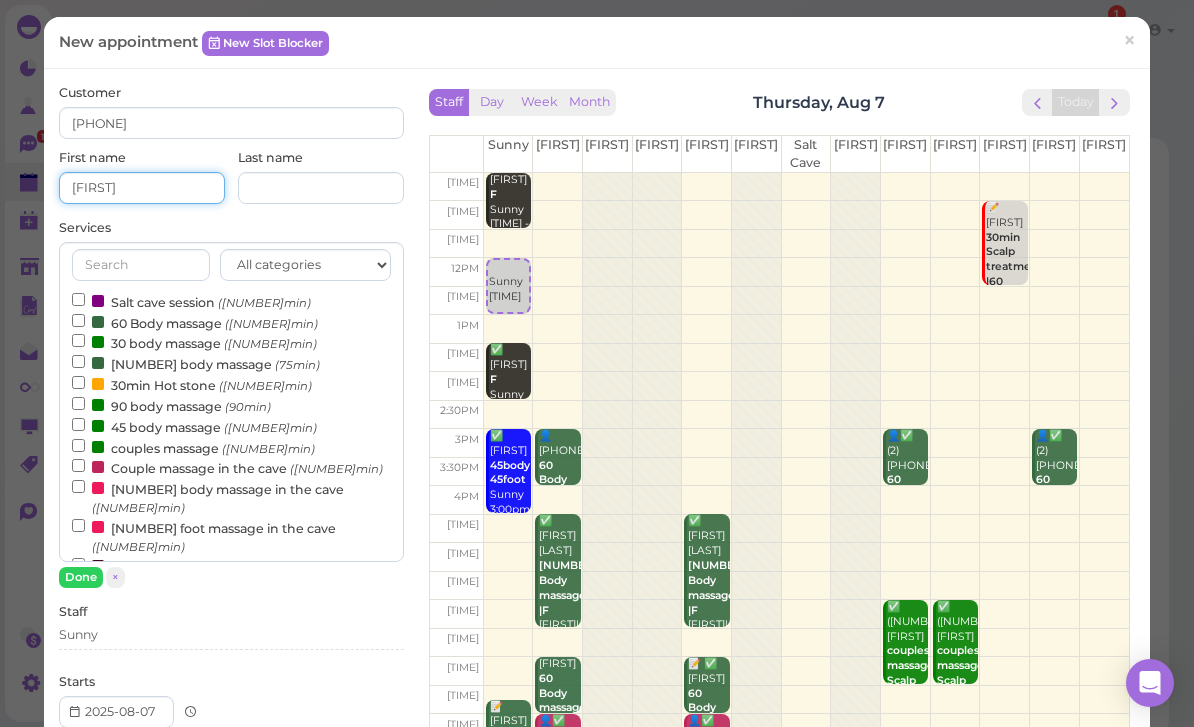 type on "[FIRST]" 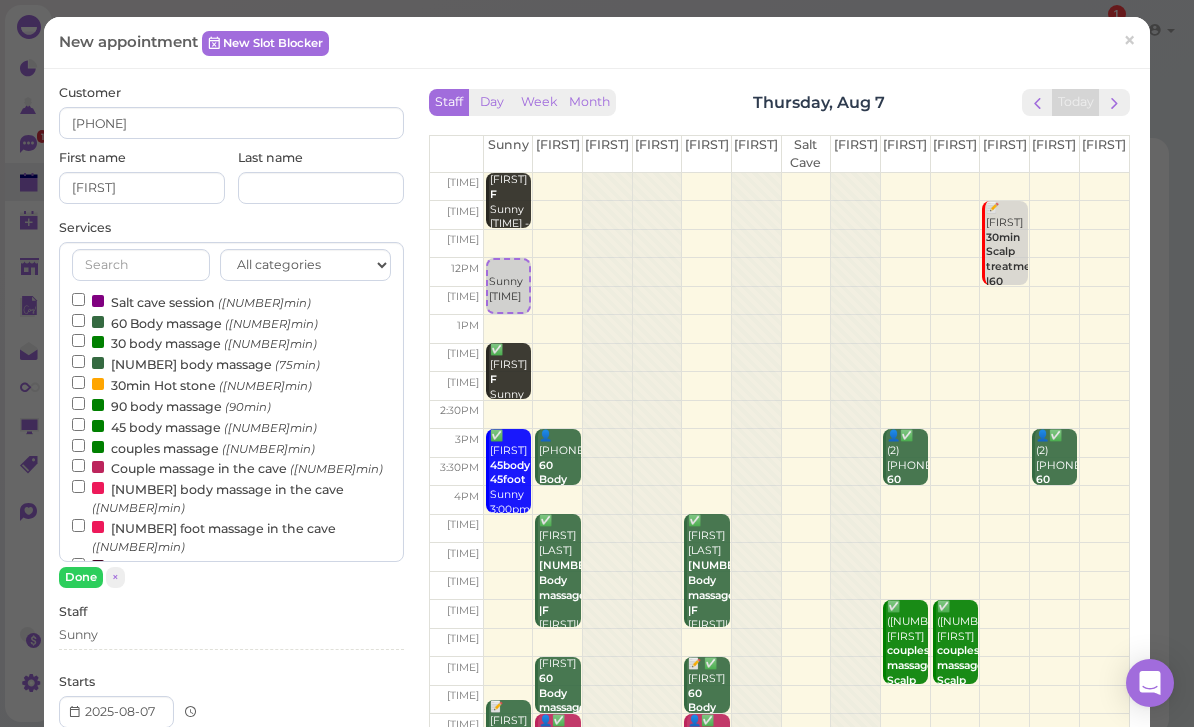 click on "[NUMBER] Body massage
([NUMBER]min)" at bounding box center [195, 322] 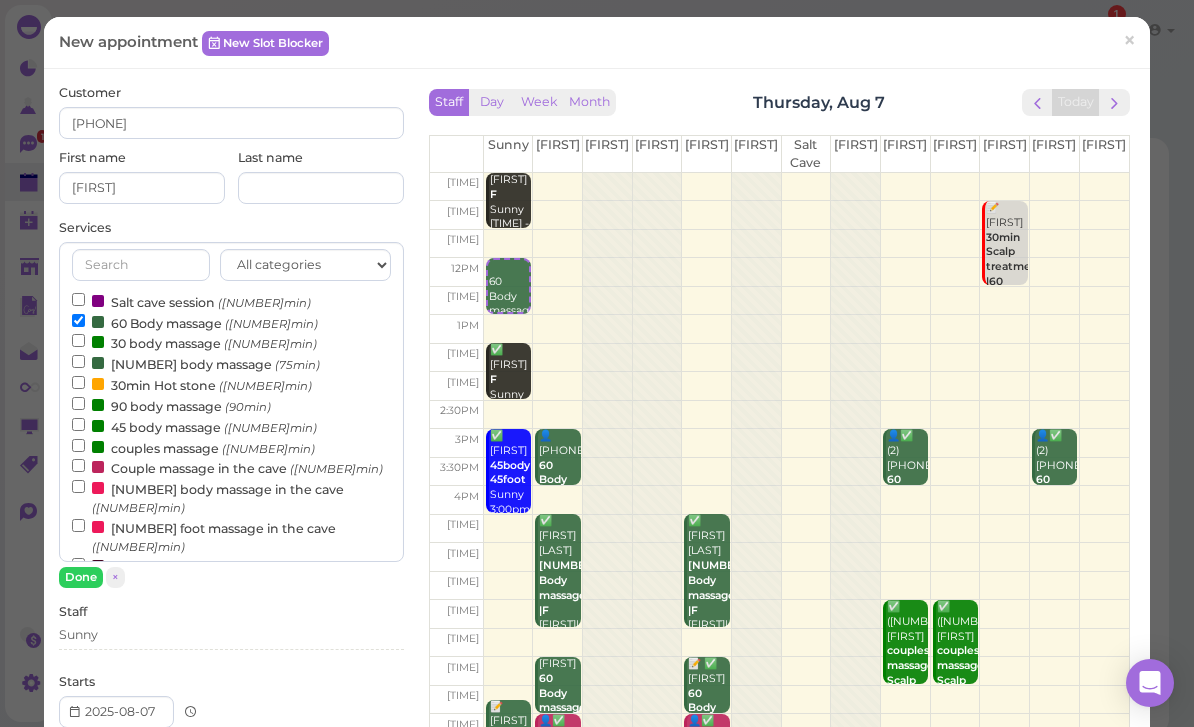 click on "Done" at bounding box center (81, 577) 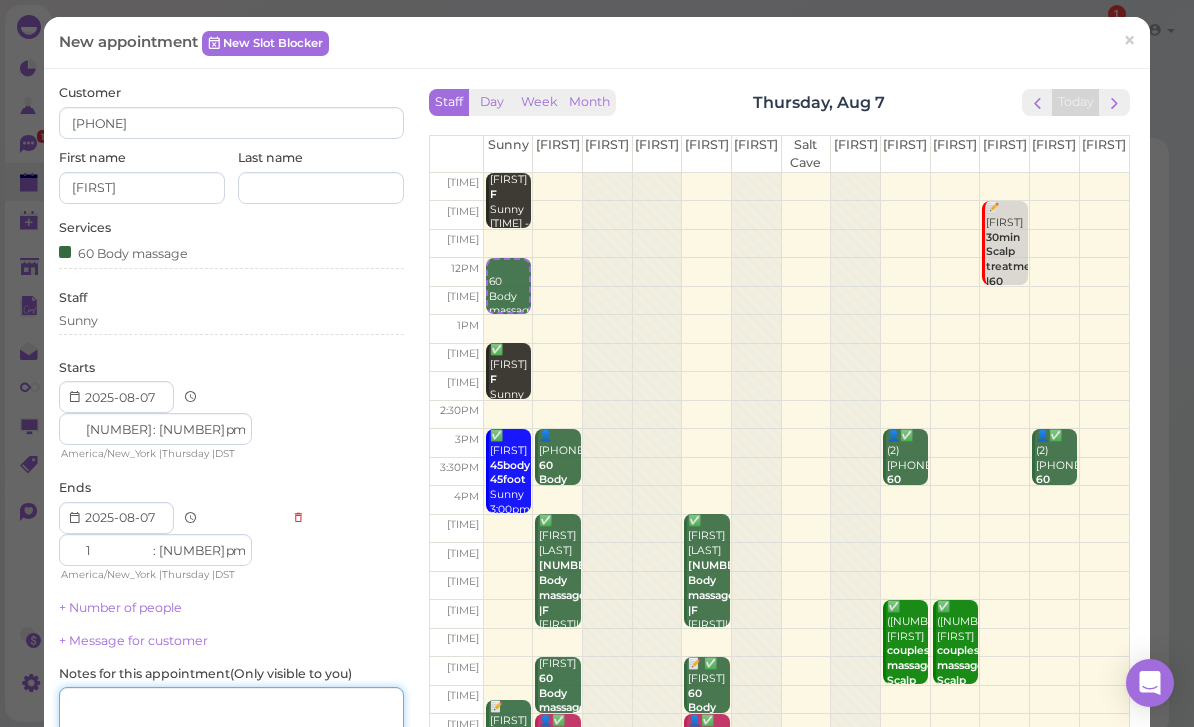 click at bounding box center [231, 712] 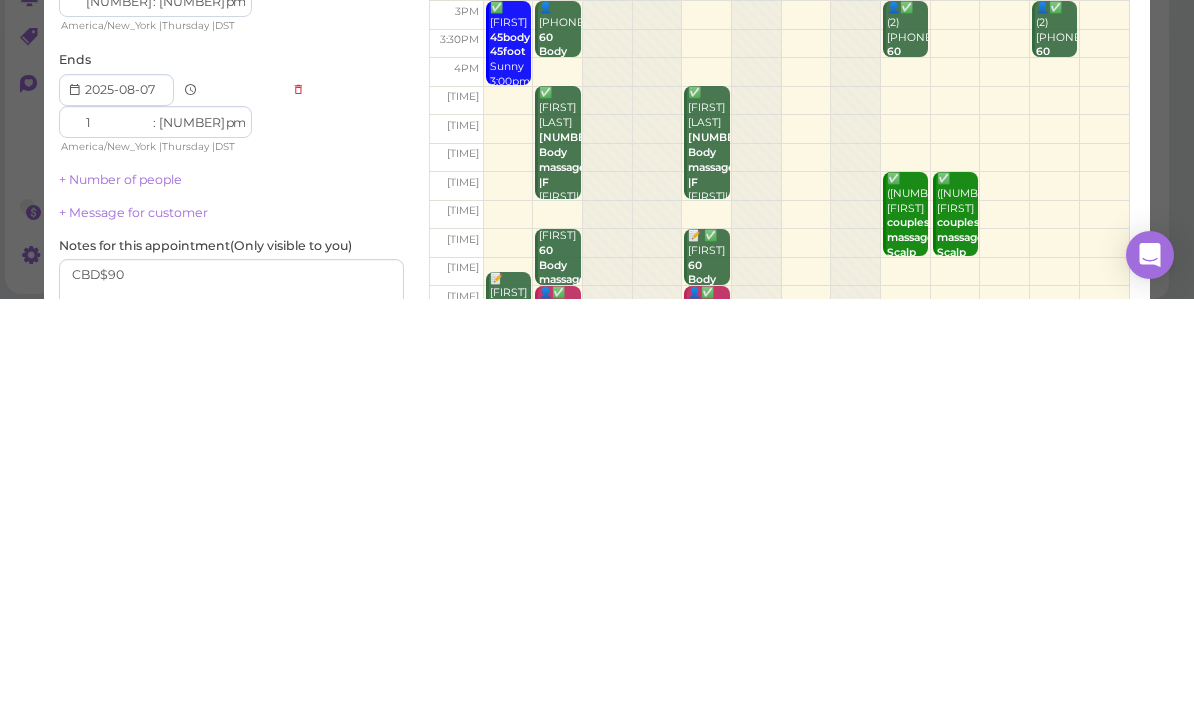 scroll, scrollTop: 71, scrollLeft: 0, axis: vertical 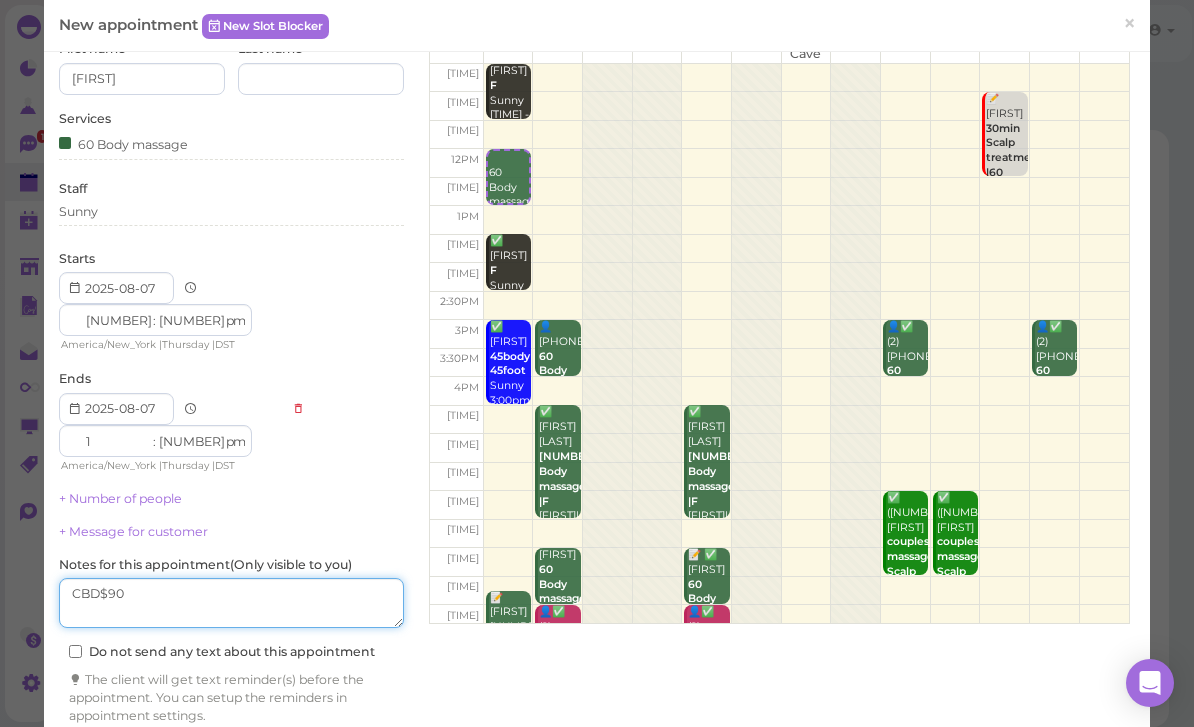 type on "CBD$90" 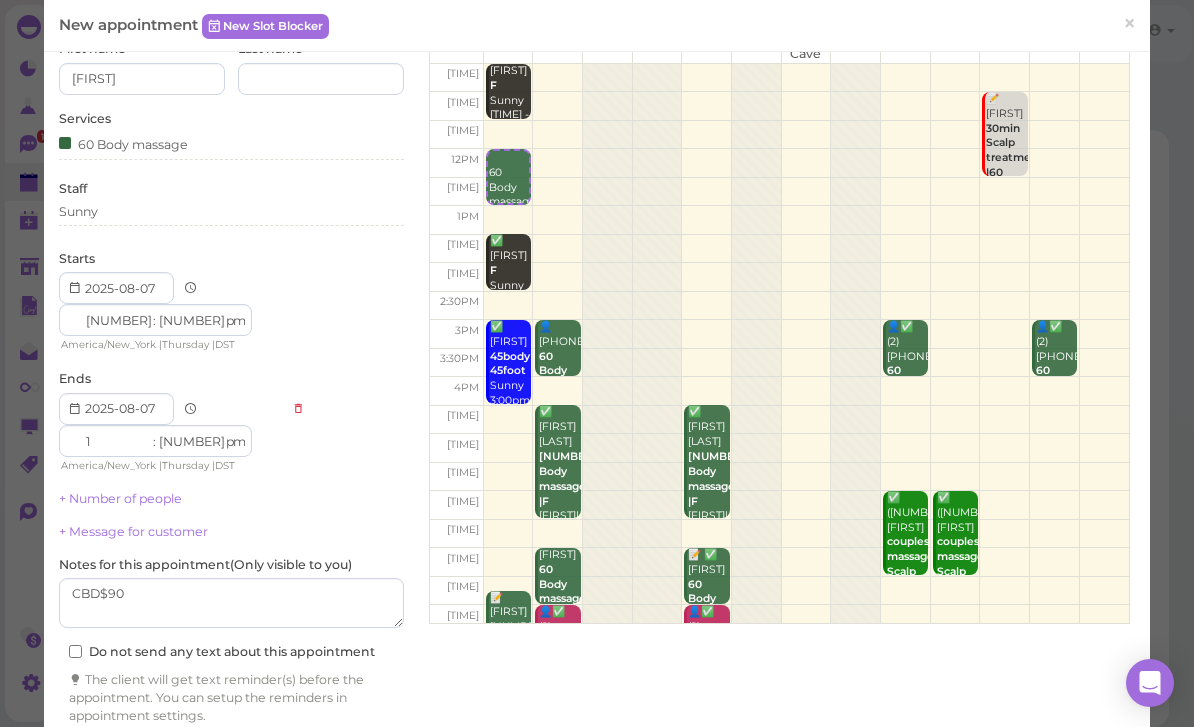 click on "Create appointment" at bounding box center (231, 755) 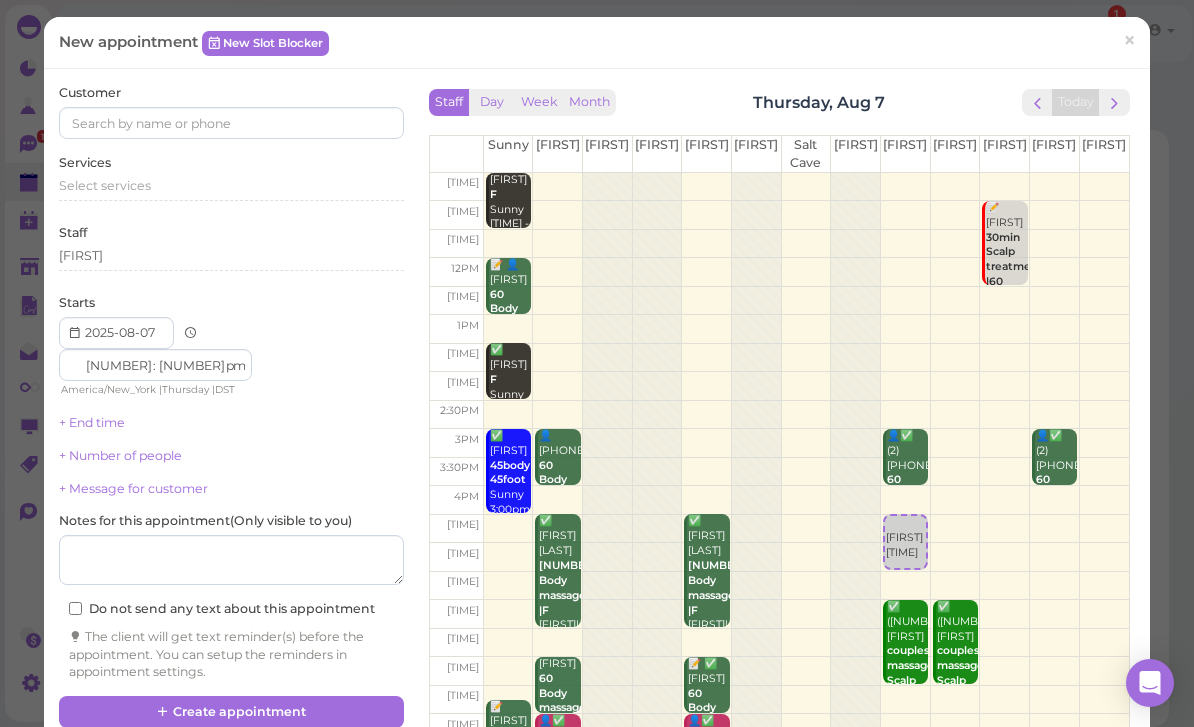 click on "am
pm" at bounding box center [234, 366] 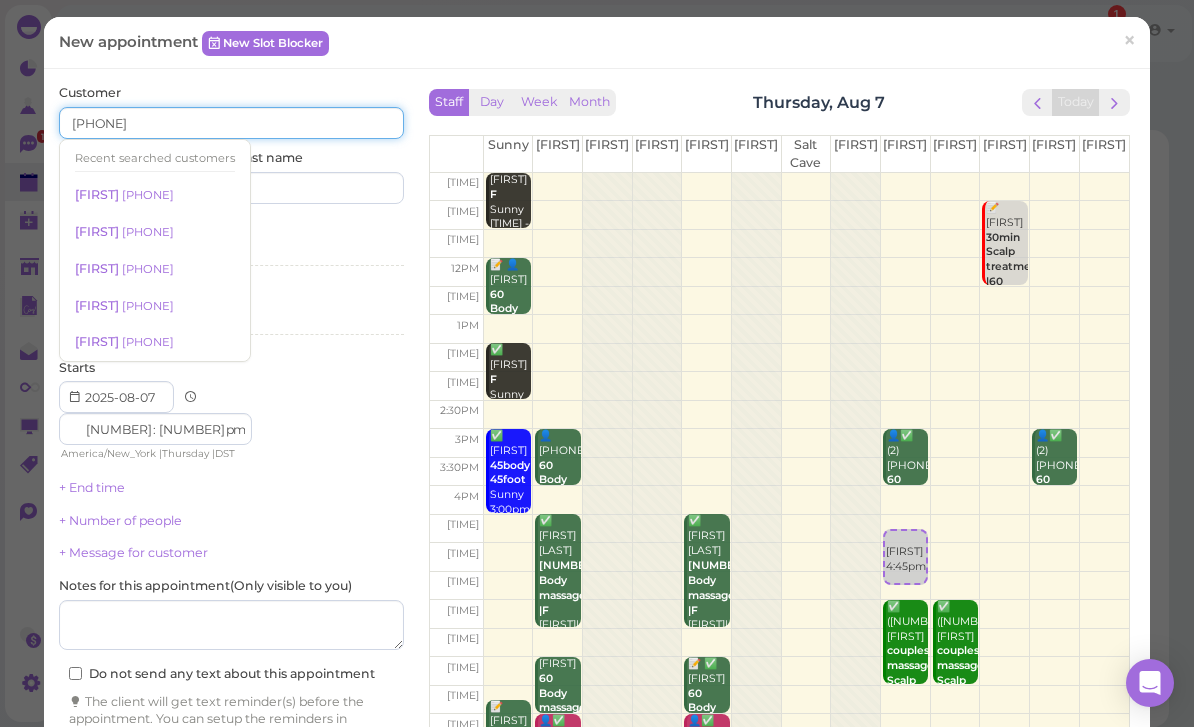 type on "[PHONE]" 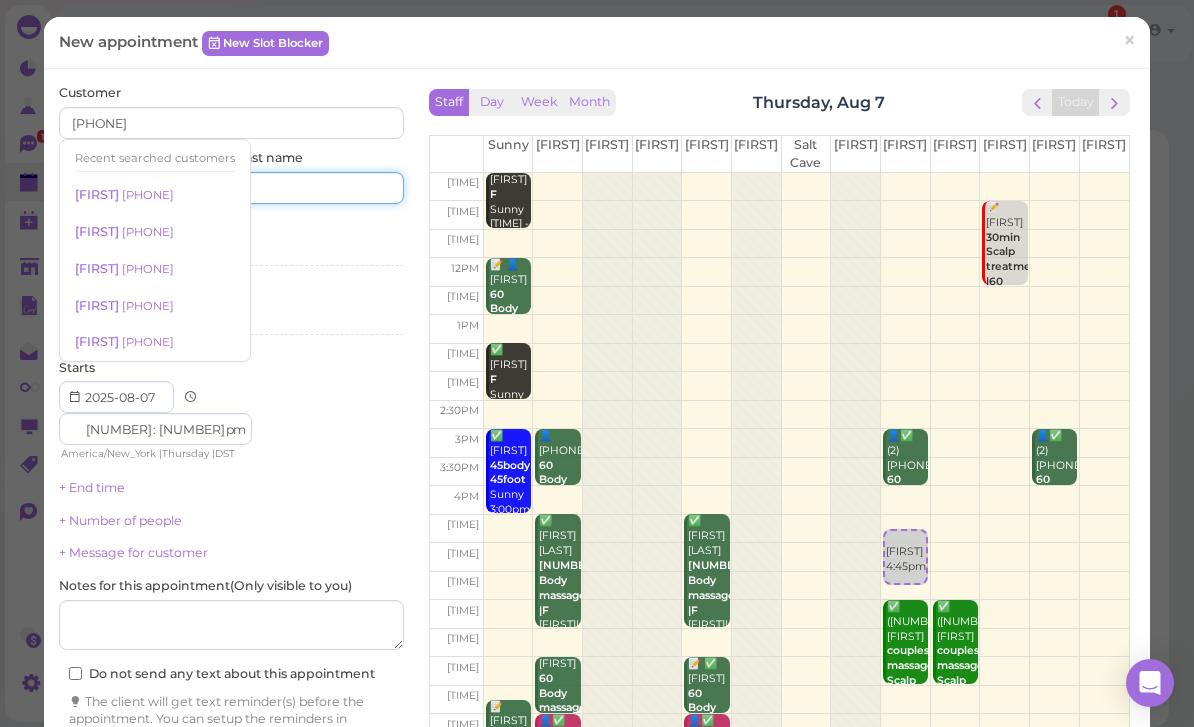 click at bounding box center (321, 188) 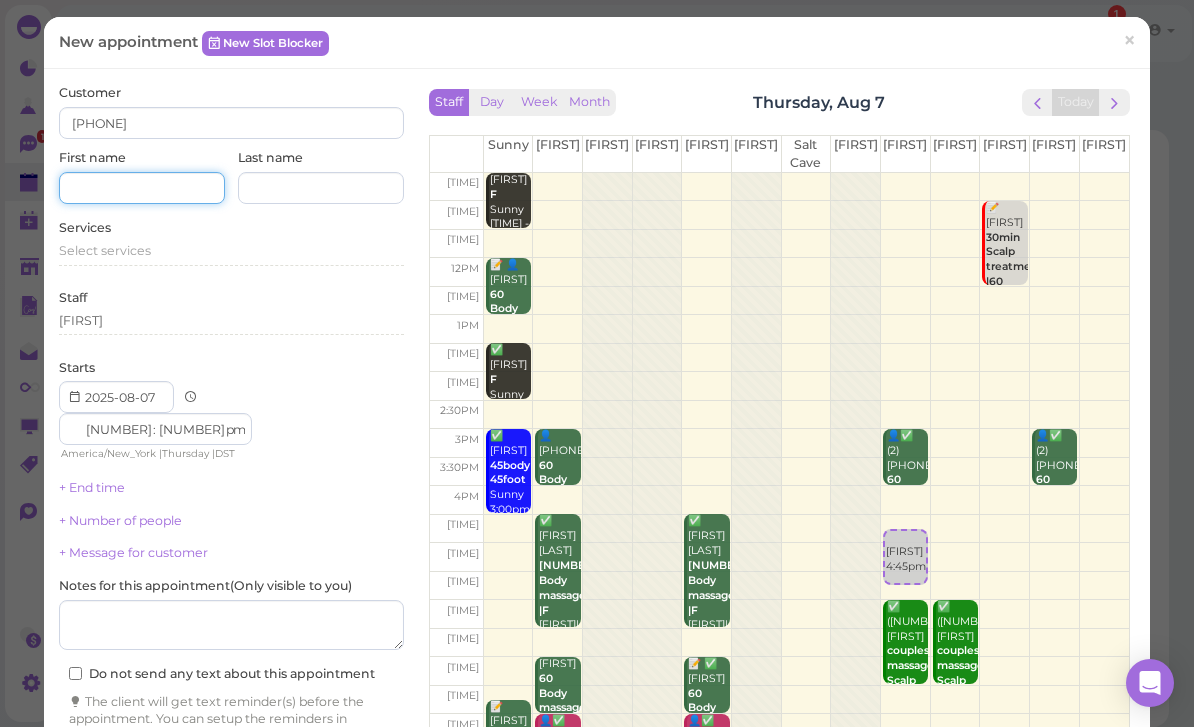 click at bounding box center [142, 188] 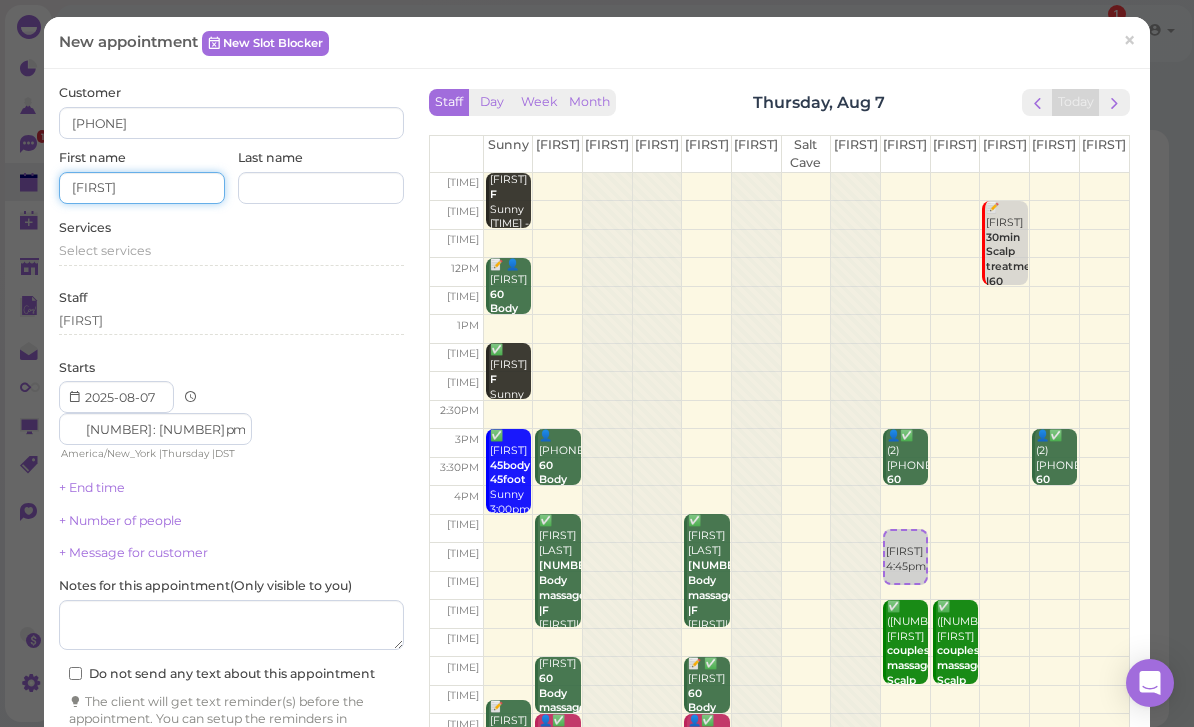 type on "[FIRST]" 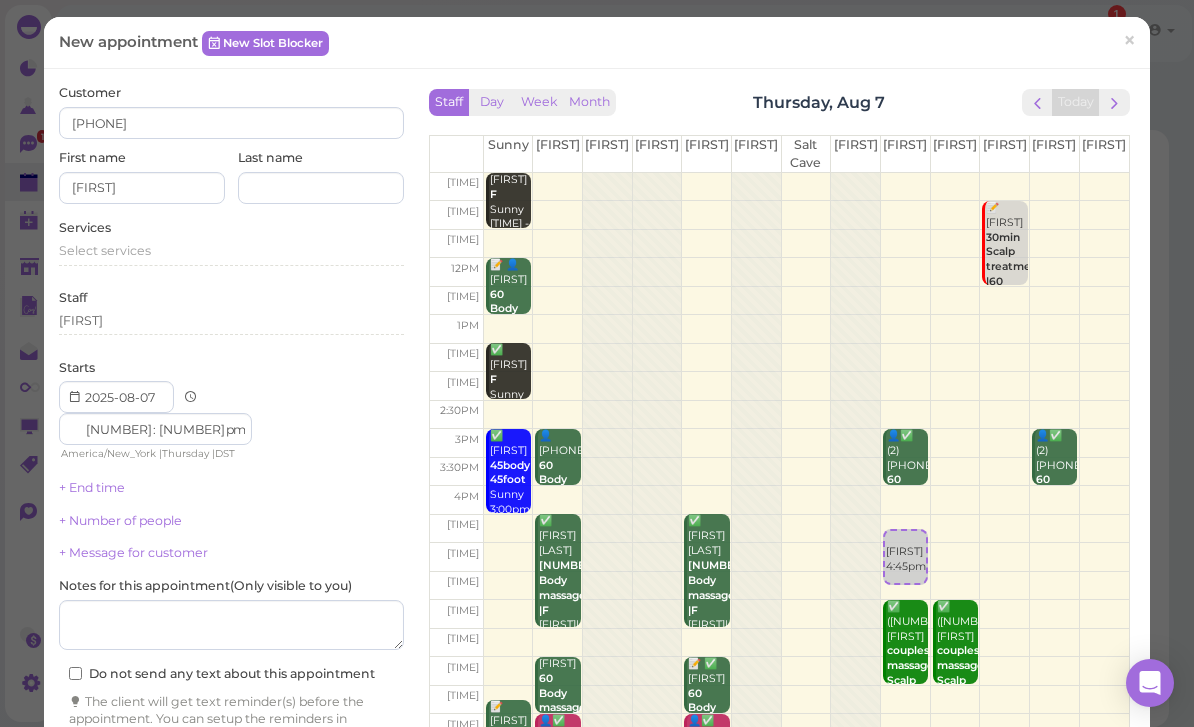 click on "Select services" at bounding box center (105, 250) 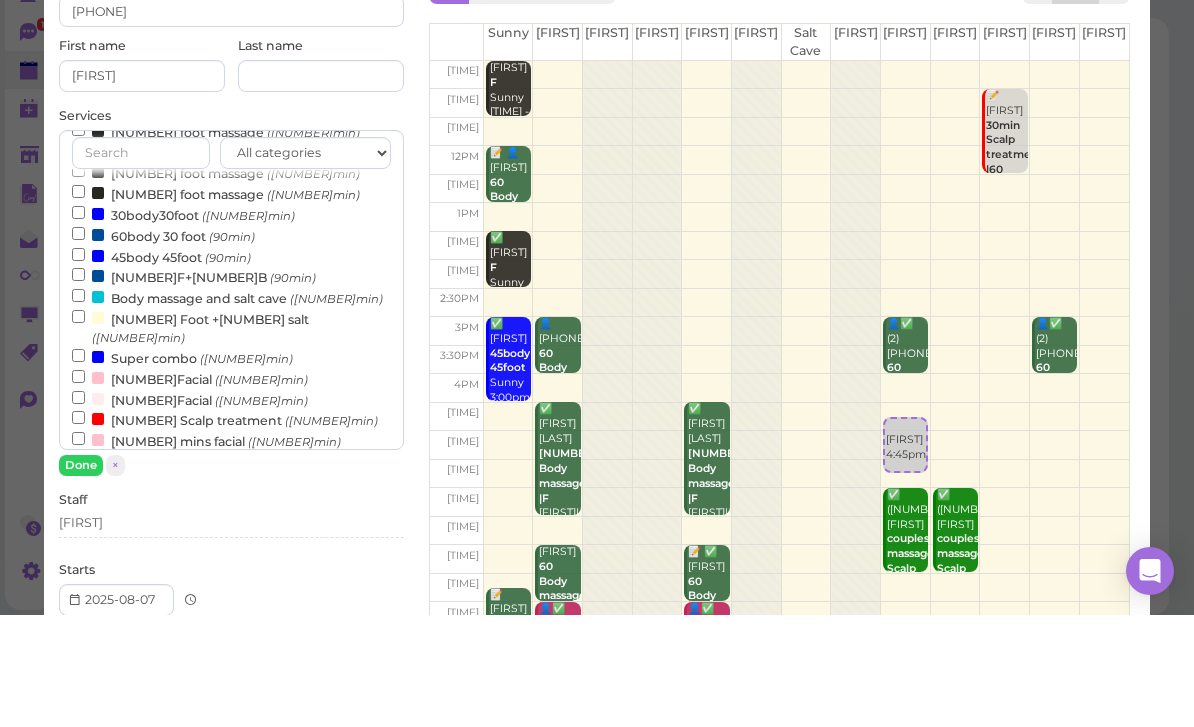 scroll, scrollTop: 349, scrollLeft: 0, axis: vertical 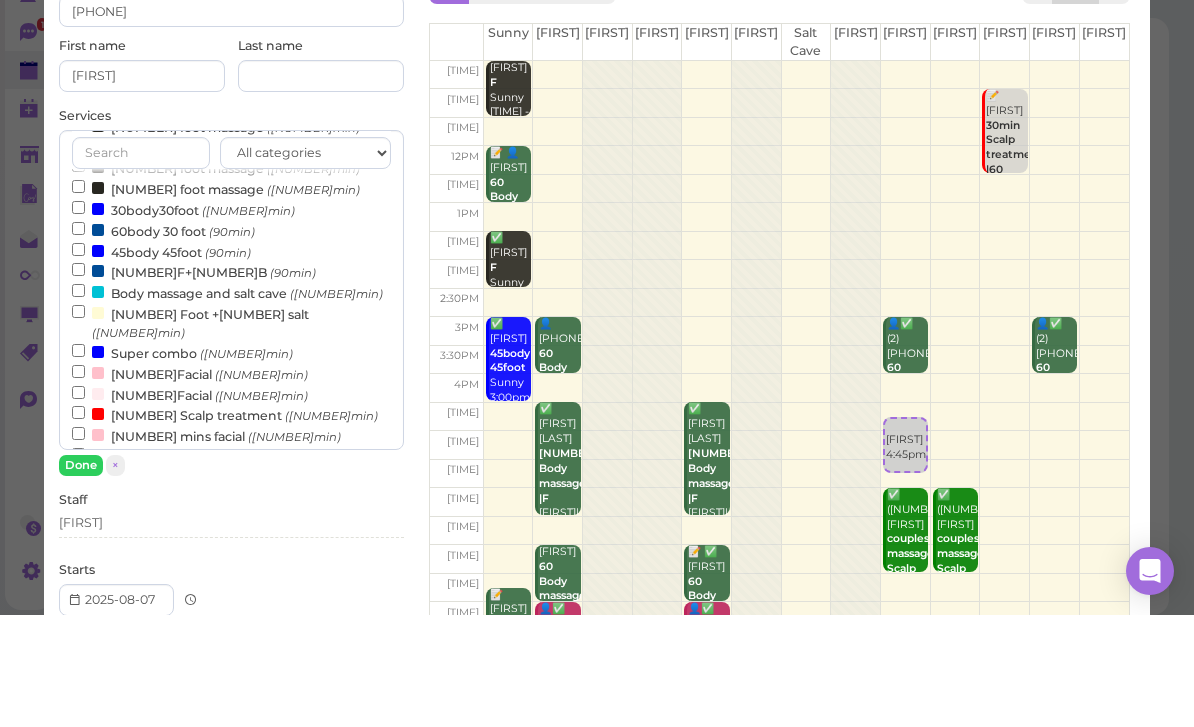 click on "([NUMBER]min)" at bounding box center (336, 406) 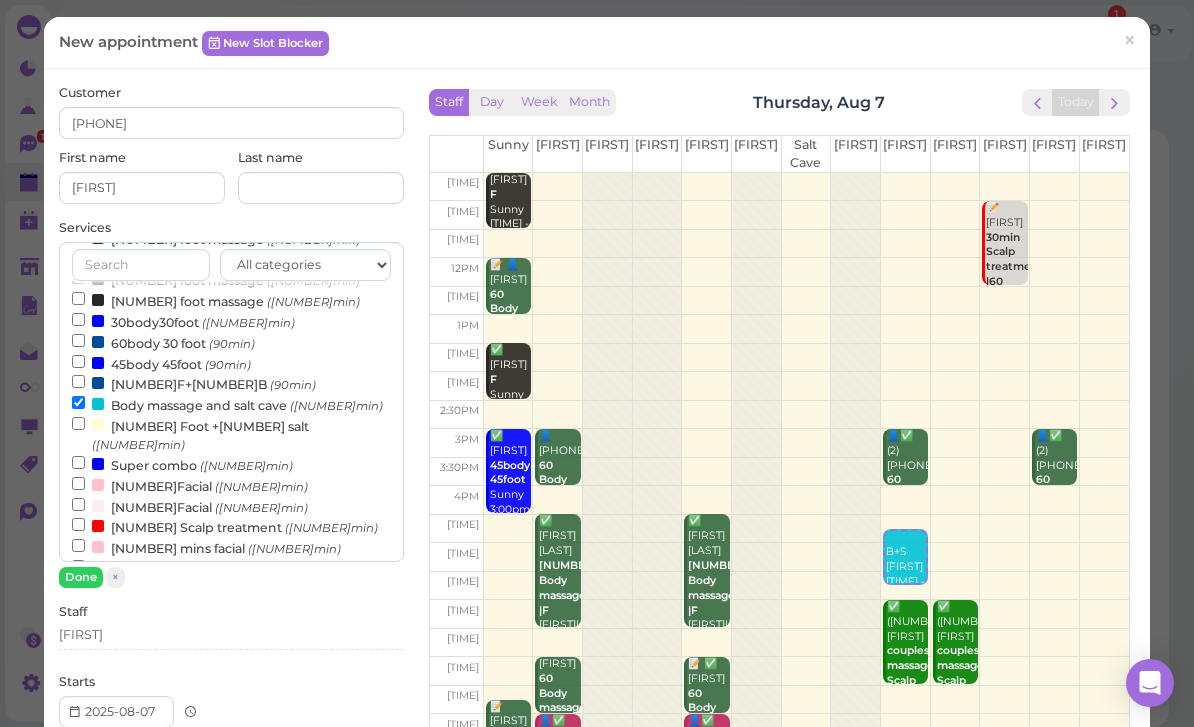 click on "Done" at bounding box center (81, 577) 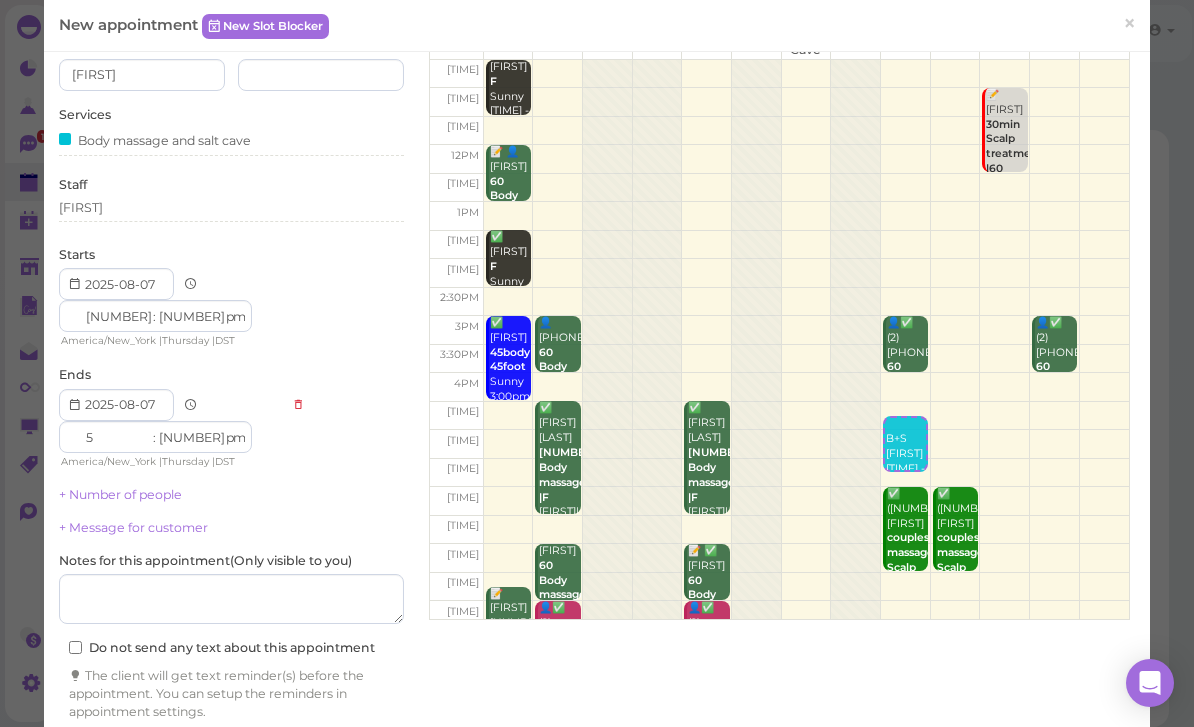 scroll, scrollTop: 109, scrollLeft: 0, axis: vertical 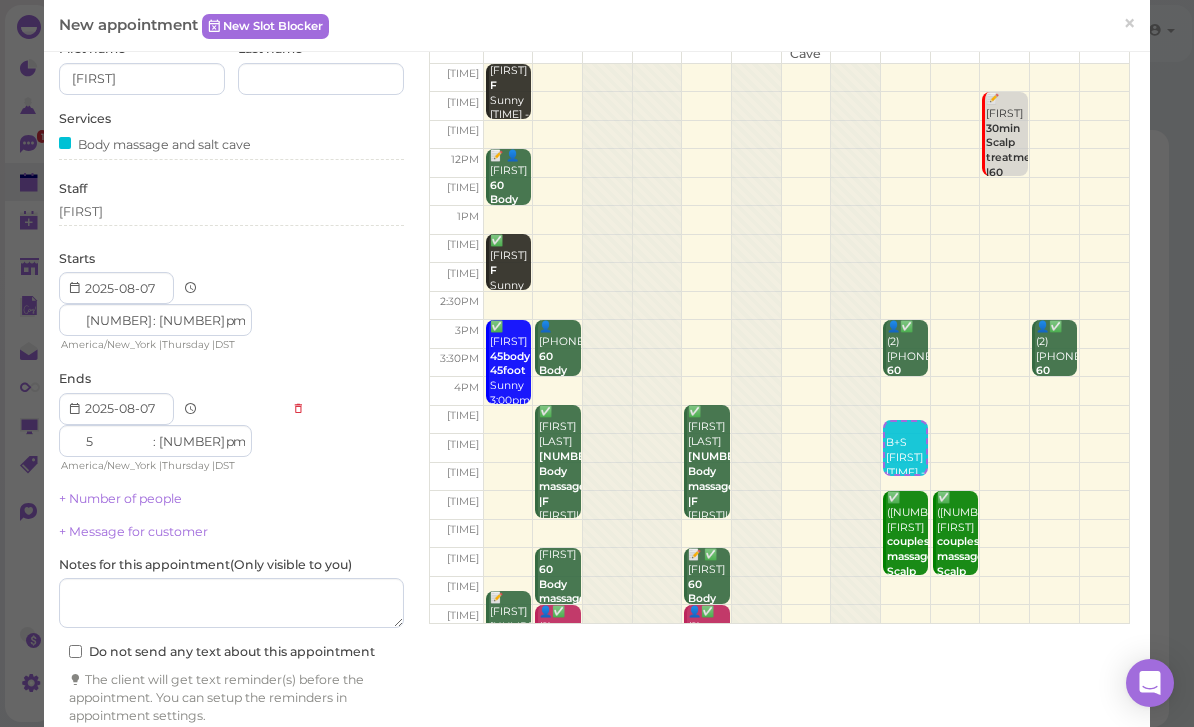 click on "Create appointment" at bounding box center [231, 755] 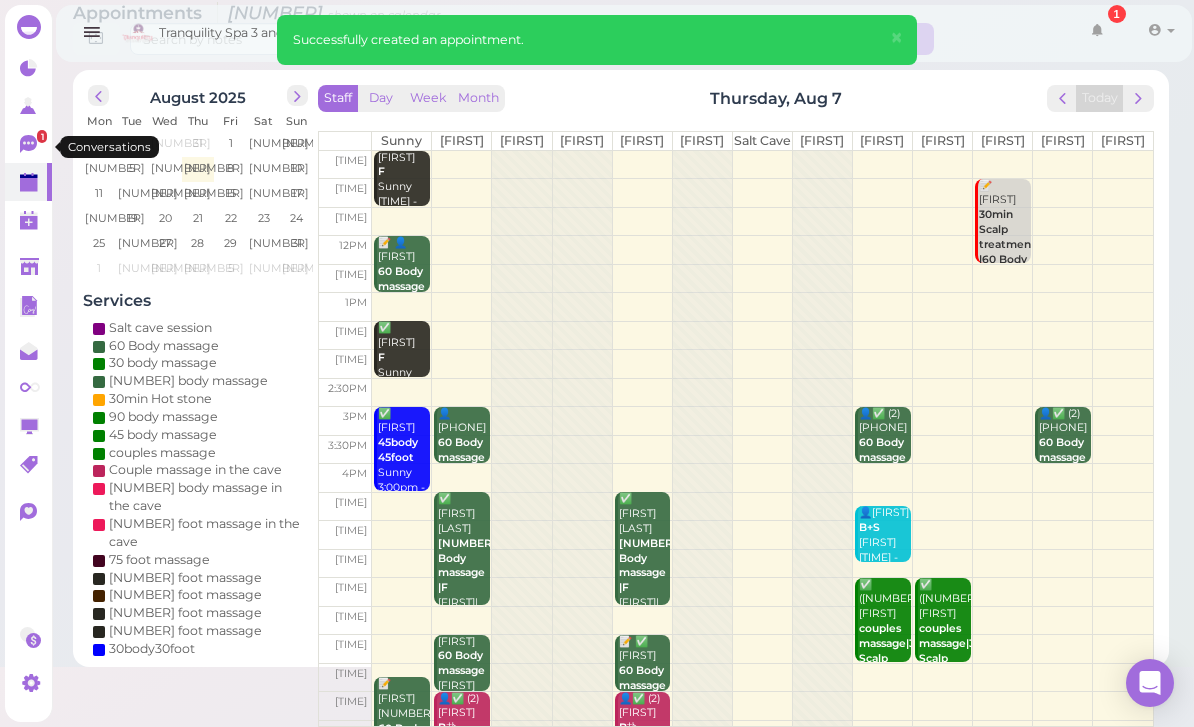 click on "1" at bounding box center (42, 136) 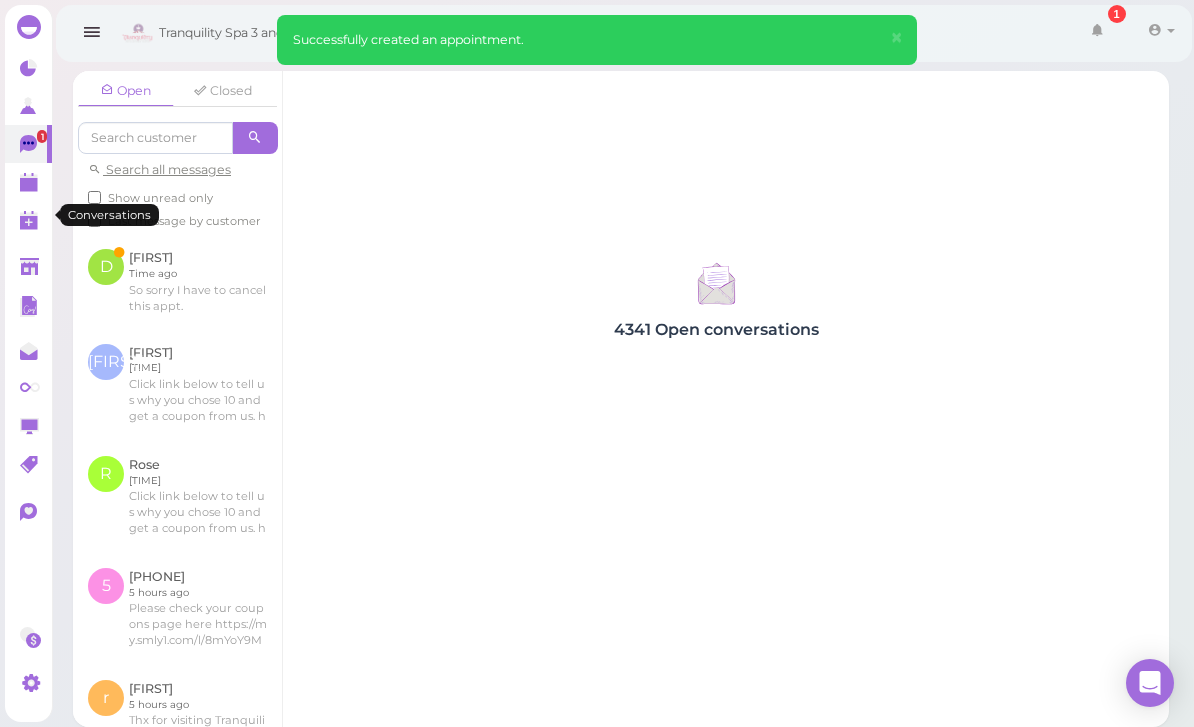 scroll, scrollTop: 64, scrollLeft: 0, axis: vertical 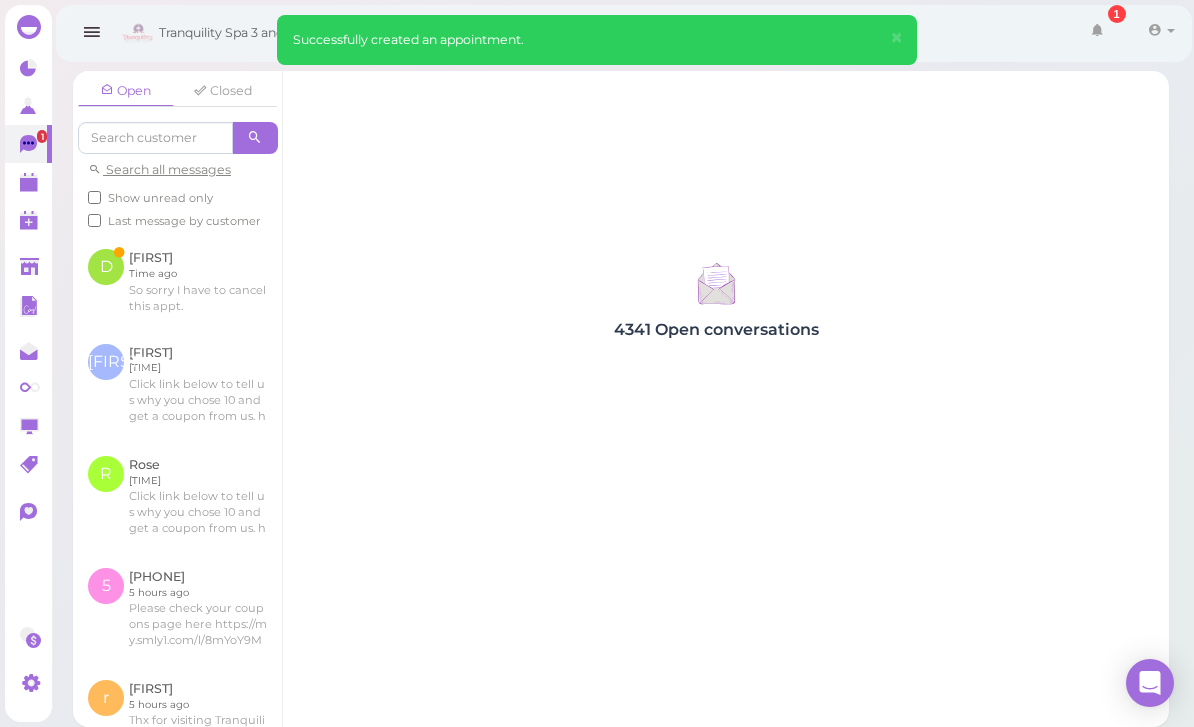 click at bounding box center (177, 281) 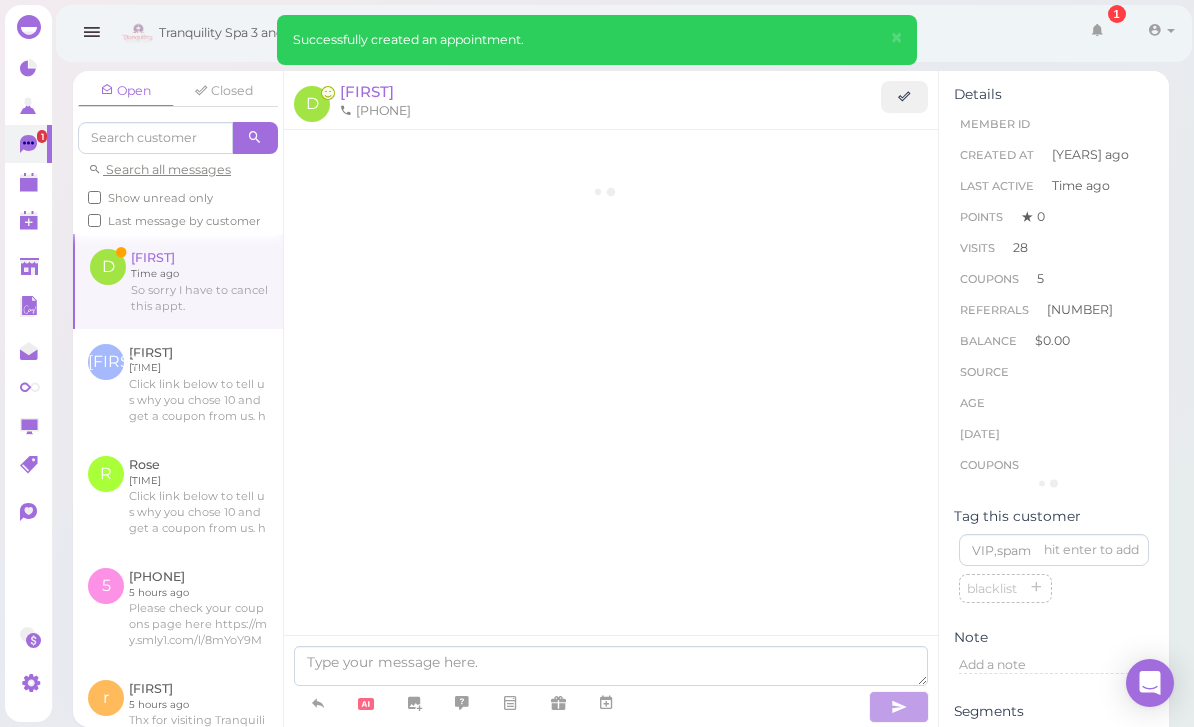 scroll, scrollTop: 0, scrollLeft: 0, axis: both 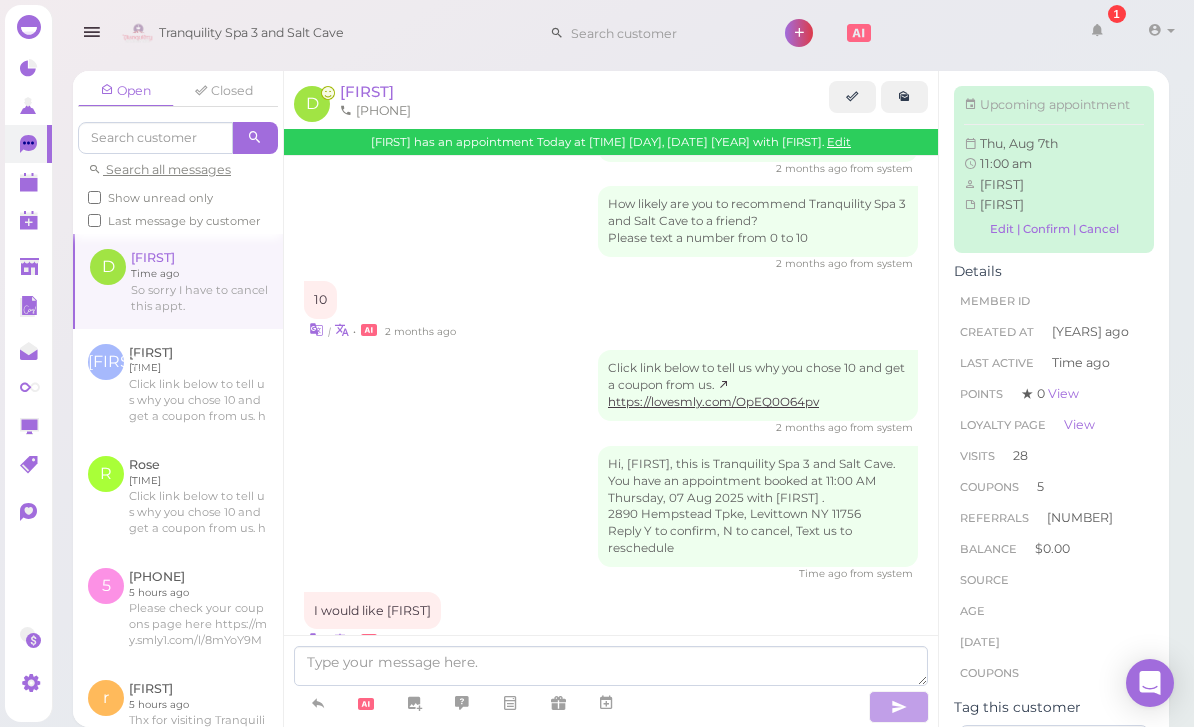 click on "[FIRST]" at bounding box center (367, 91) 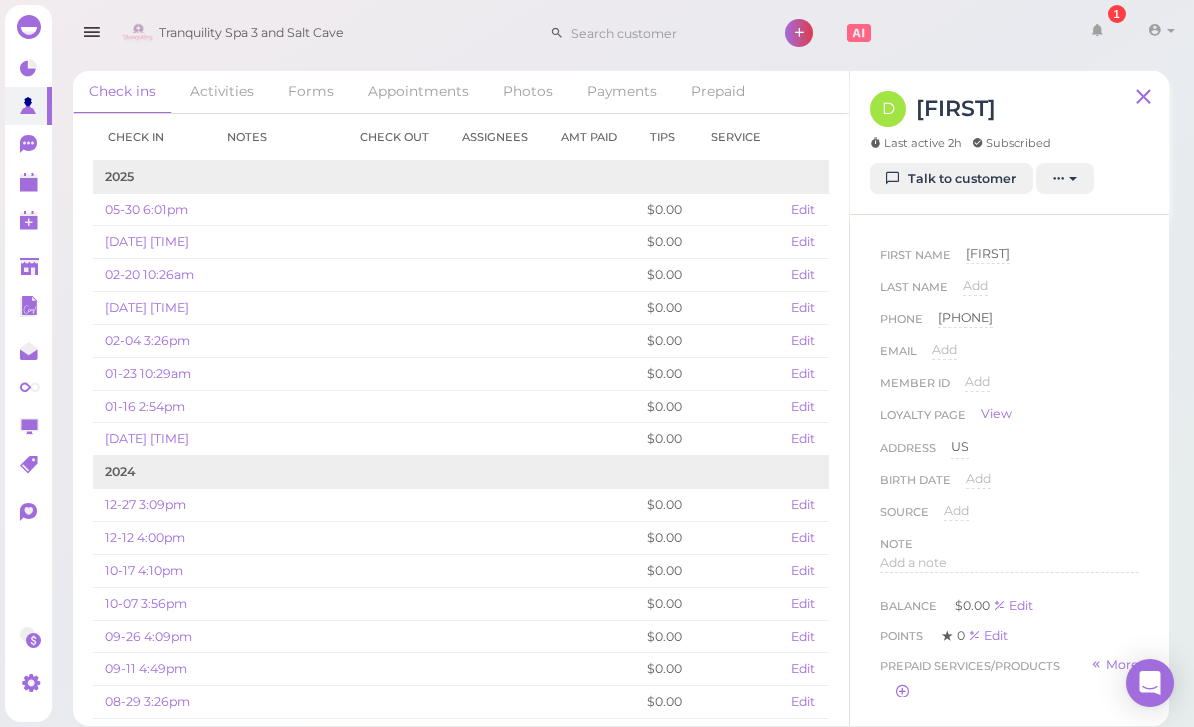 click on "Check out" at bounding box center (396, 137) 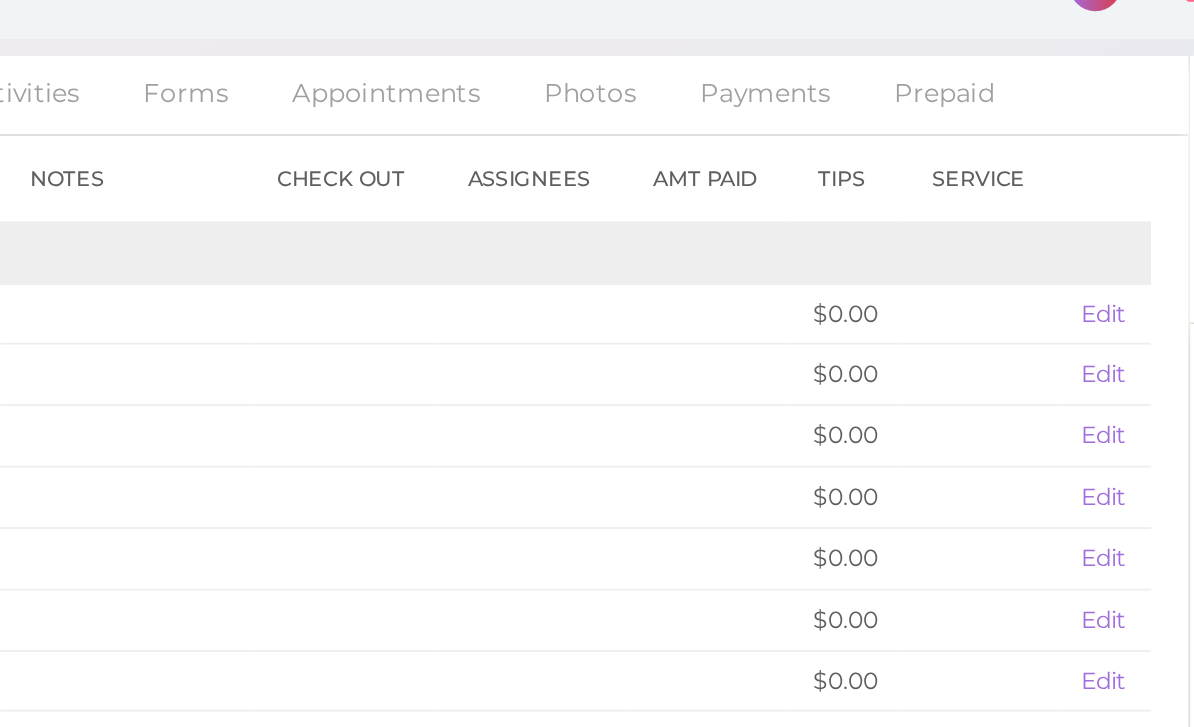 scroll, scrollTop: 5, scrollLeft: 0, axis: vertical 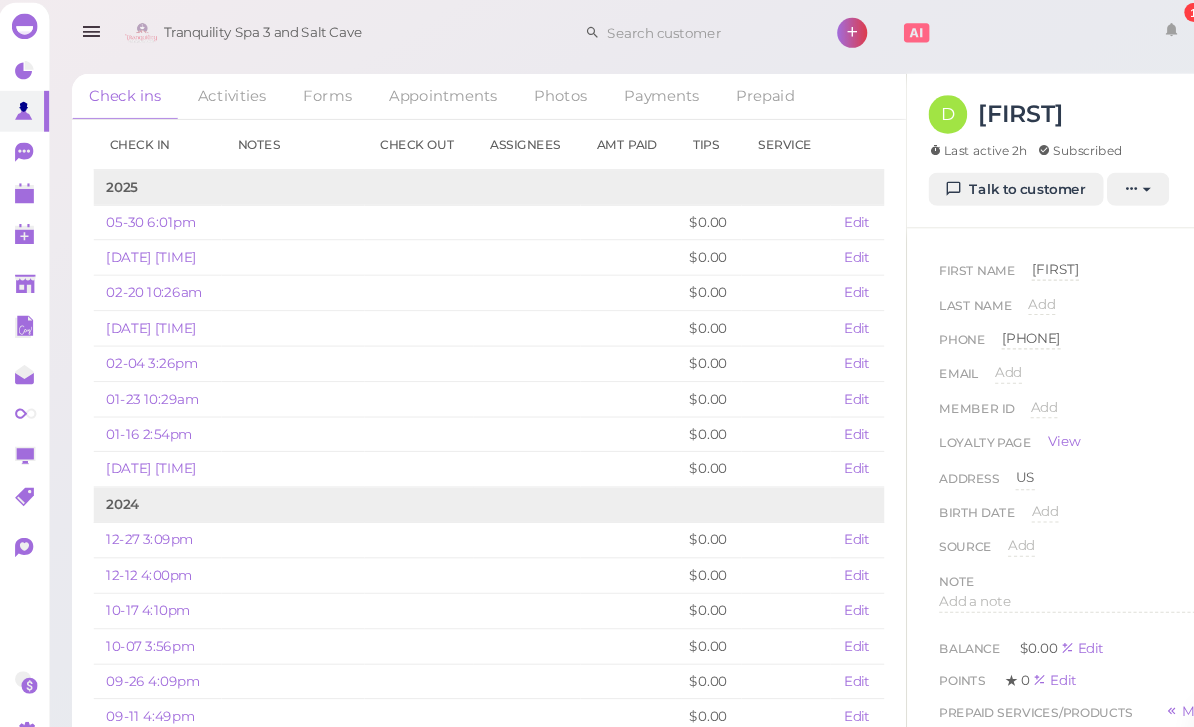 click on "Appointments" at bounding box center (418, 92) 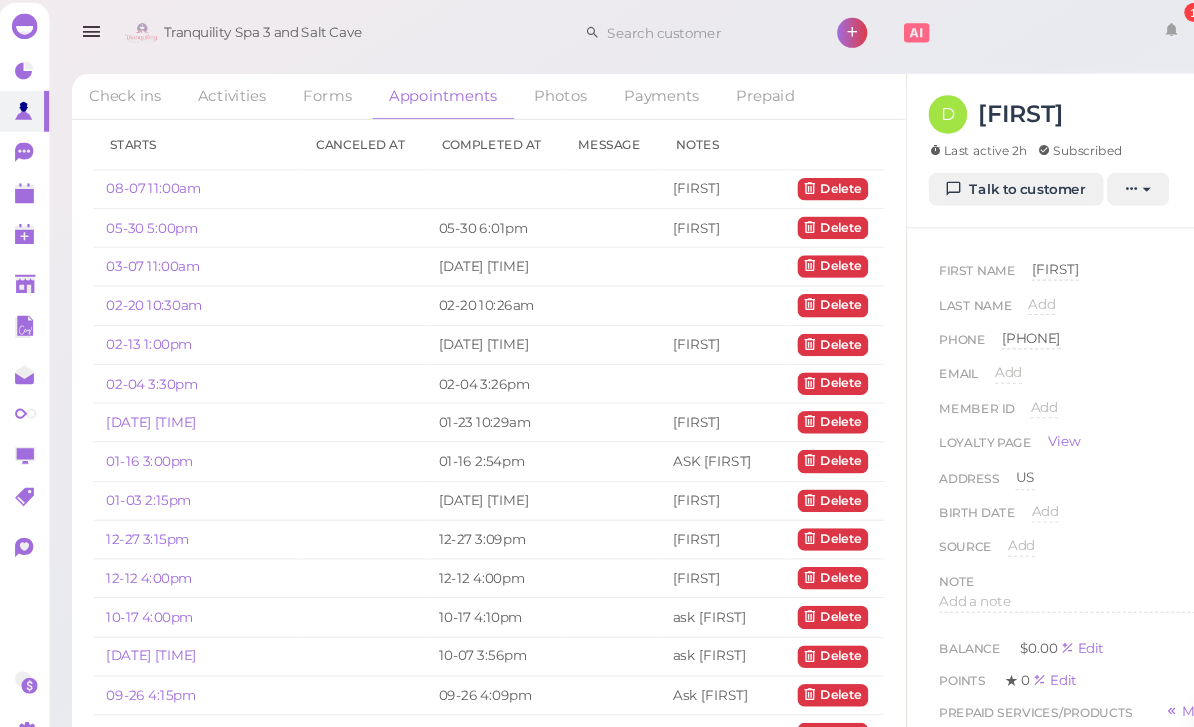 click on "08-07 11:00am" at bounding box center [149, 177] 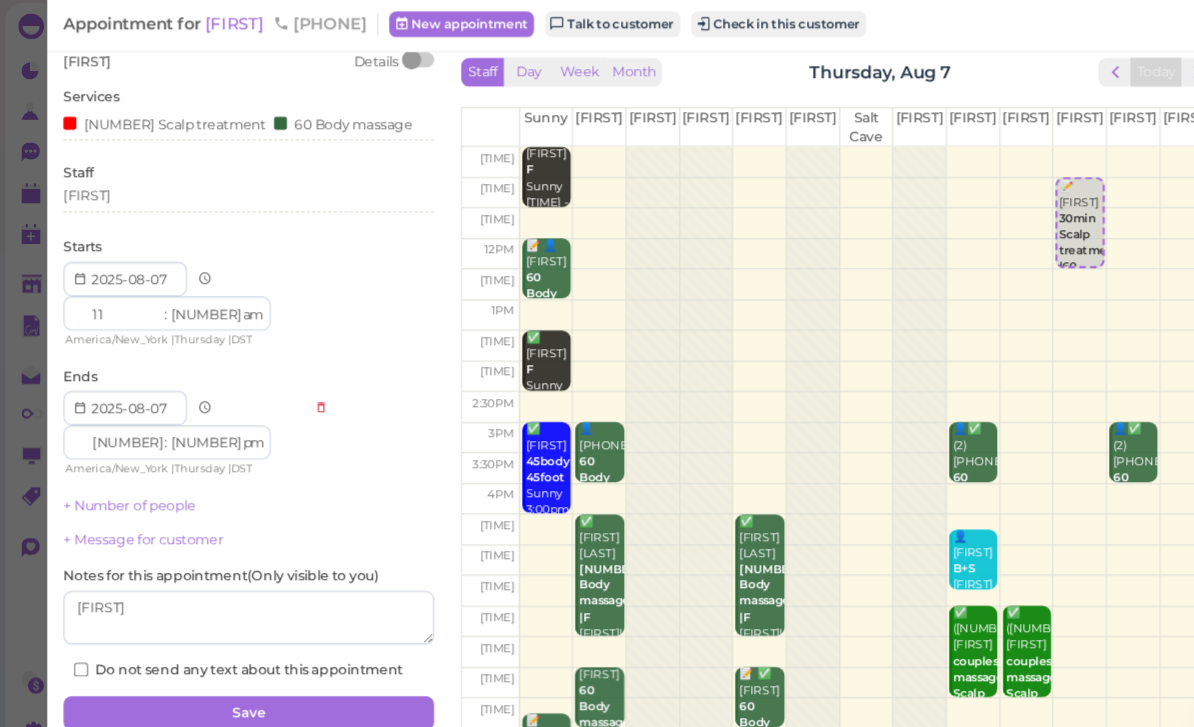 scroll, scrollTop: 31, scrollLeft: 0, axis: vertical 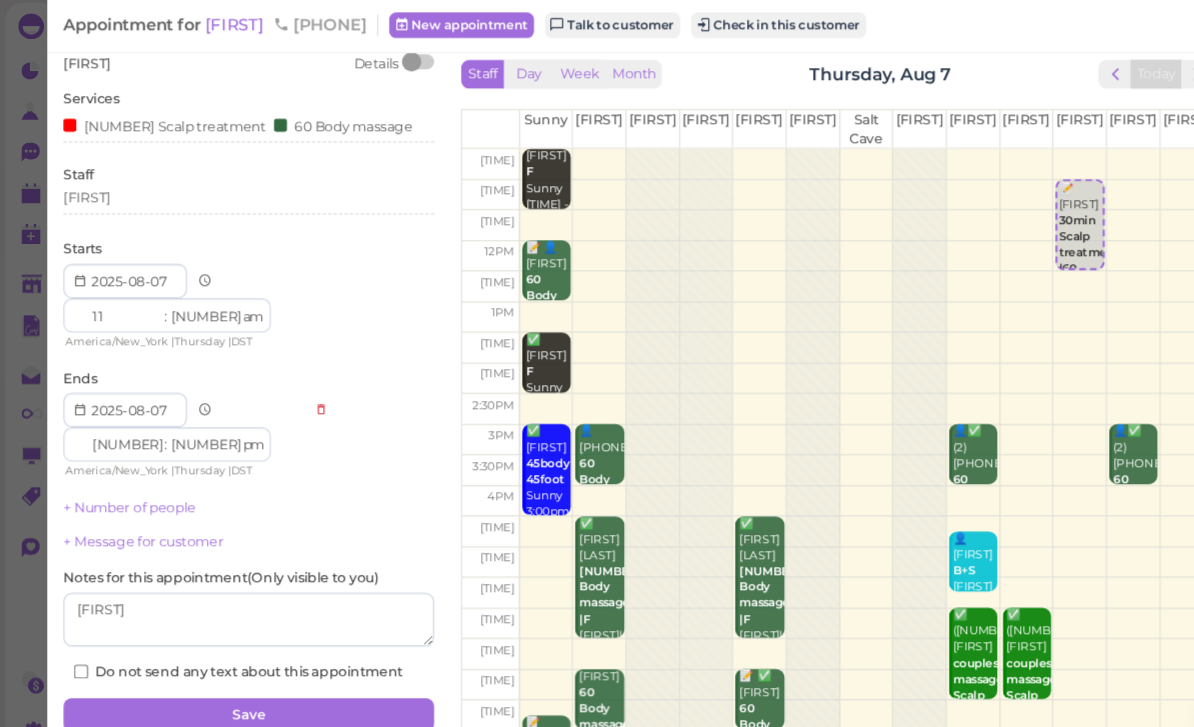 click on "Cancel" at bounding box center [194, 710] 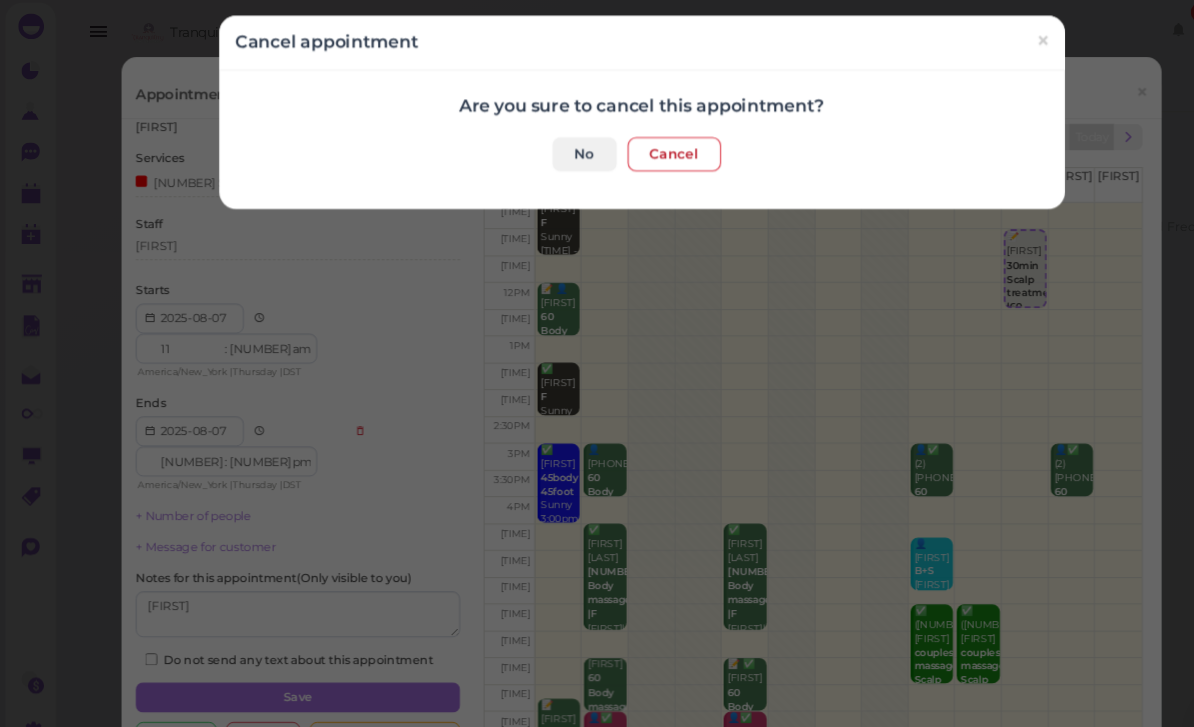 click on "Cancel" at bounding box center (627, 146) 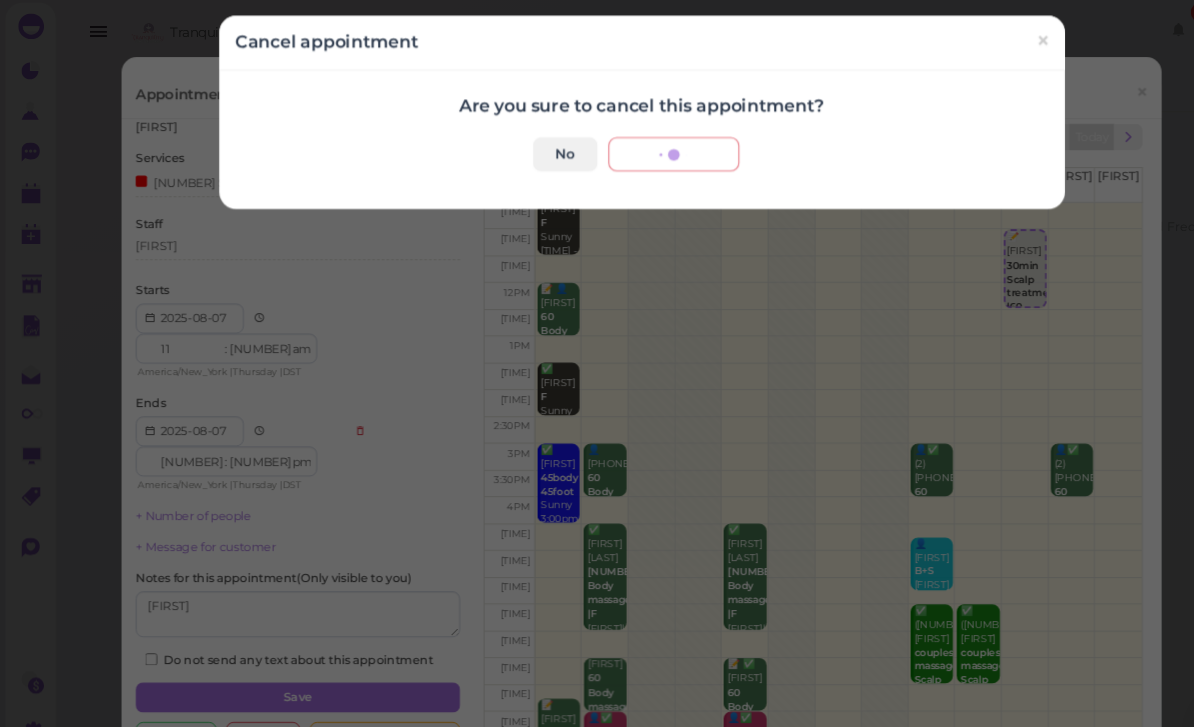 scroll, scrollTop: 0, scrollLeft: 0, axis: both 